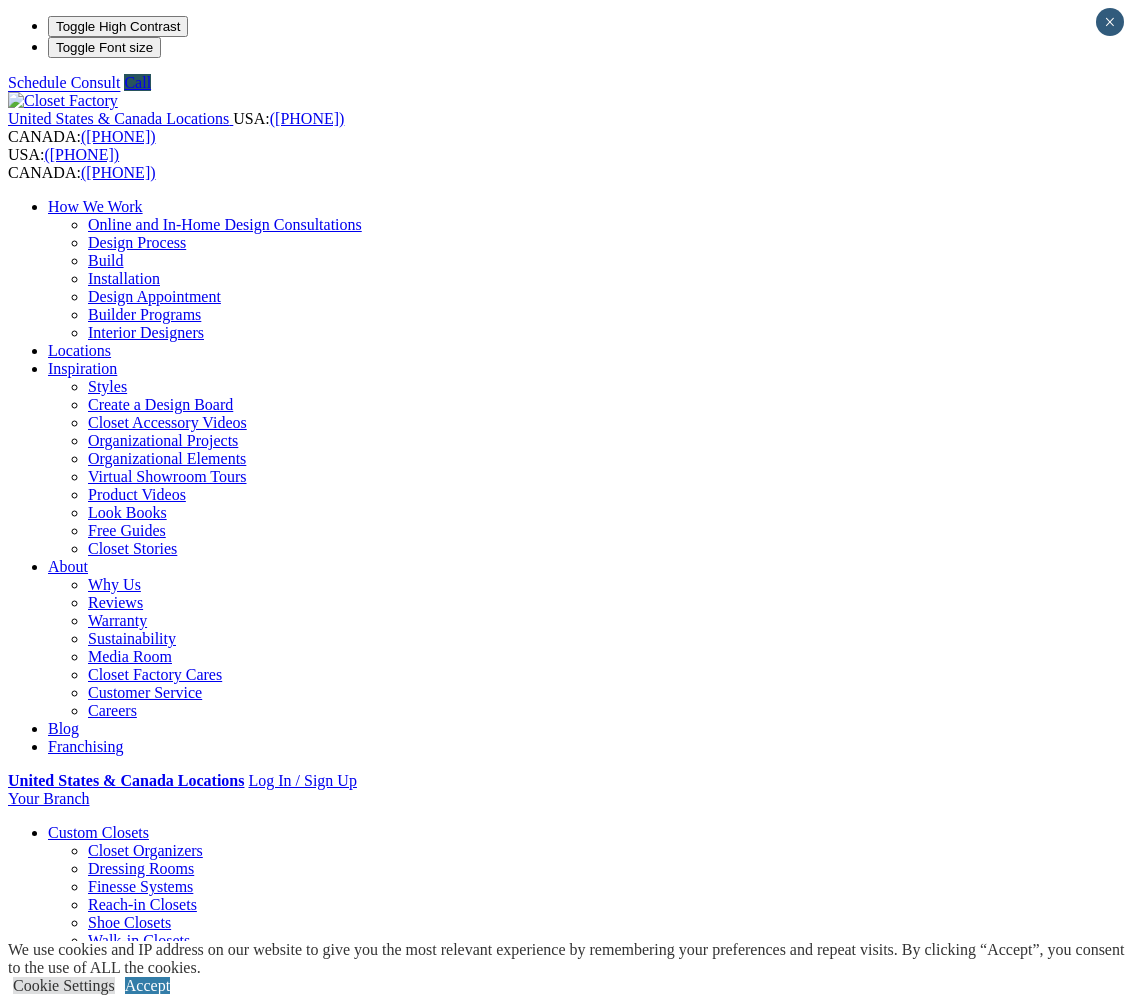 scroll, scrollTop: 0, scrollLeft: 0, axis: both 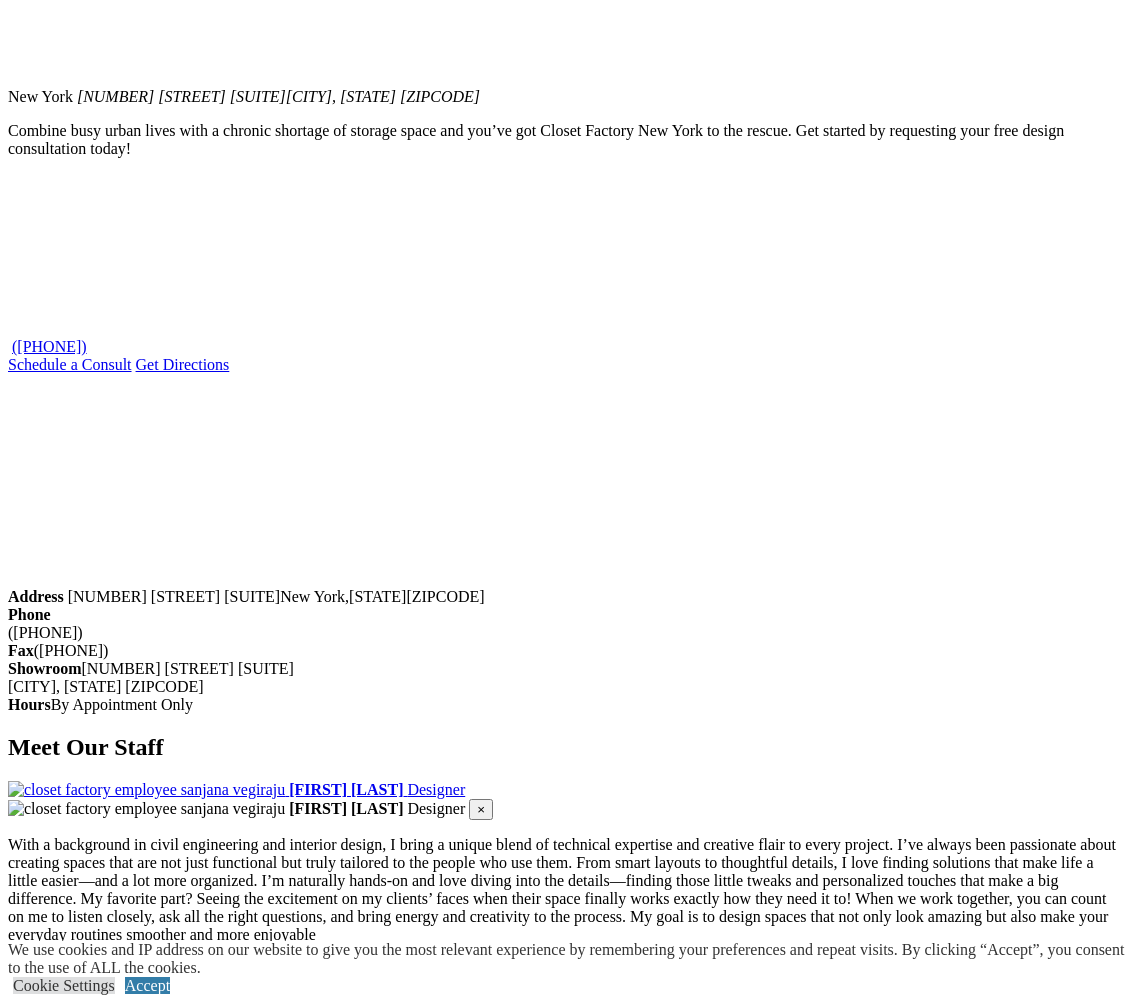 click on "CLOSE (X)" at bounding box center [46, -172] 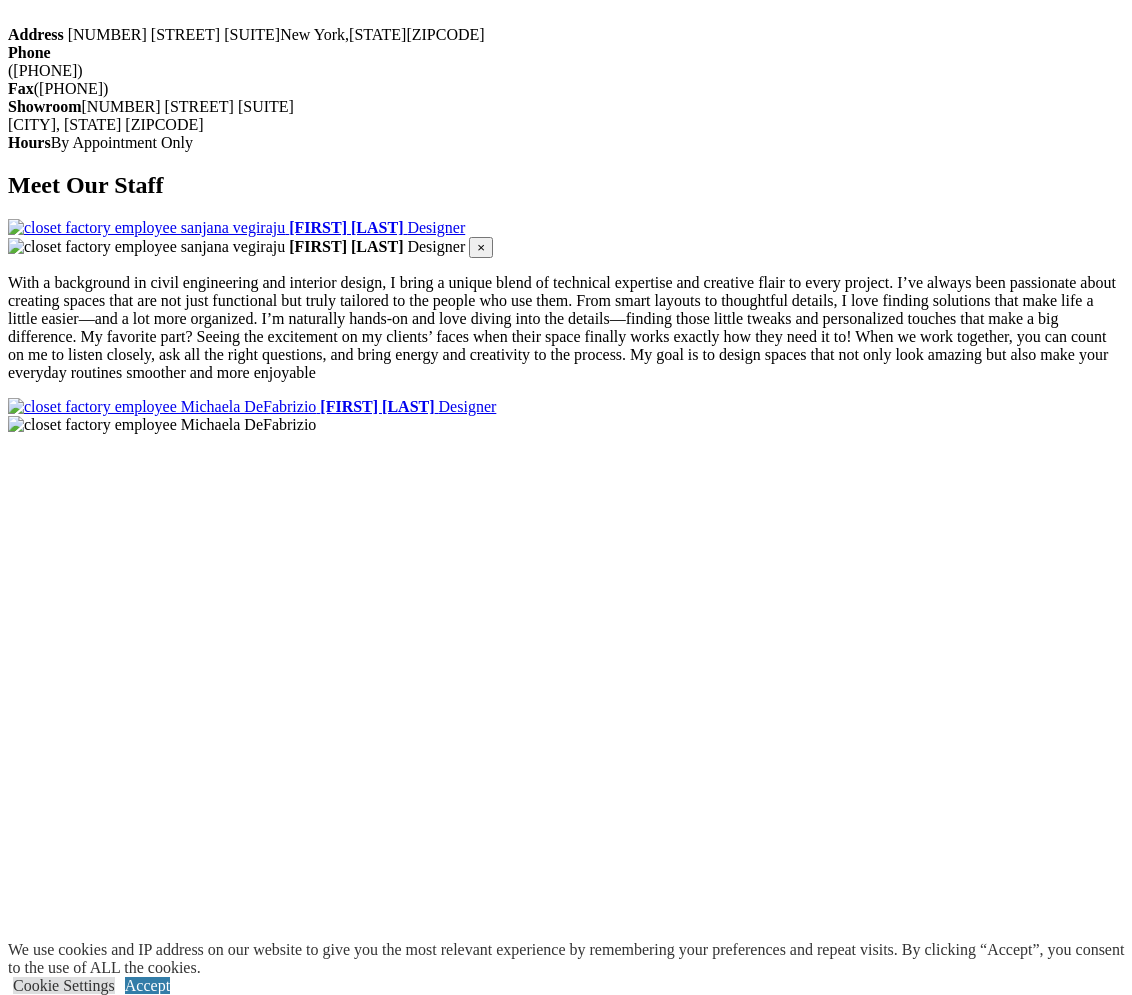 scroll, scrollTop: 2080, scrollLeft: 0, axis: vertical 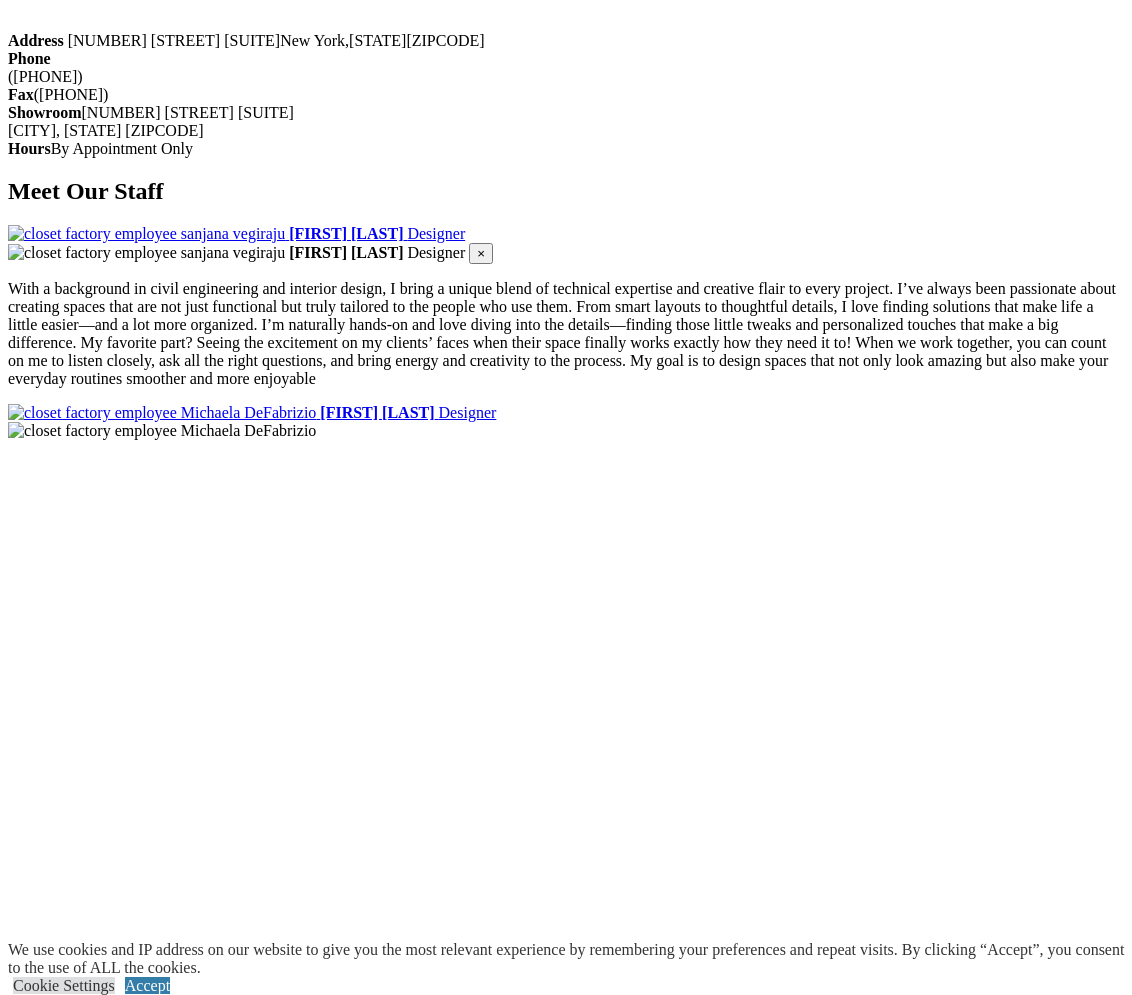 click on "Expand Gallery" at bounding box center (58, 7674) 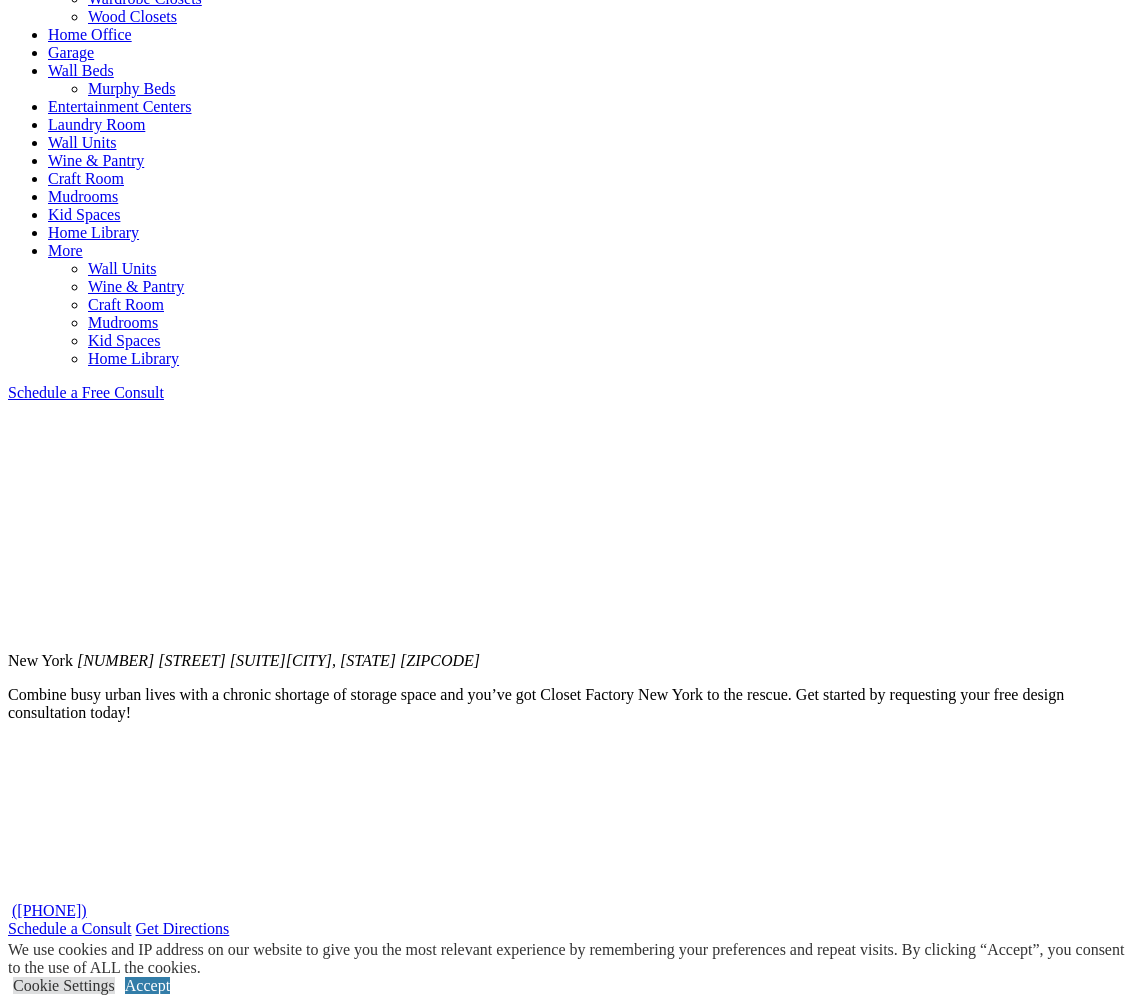 scroll, scrollTop: 958, scrollLeft: 0, axis: vertical 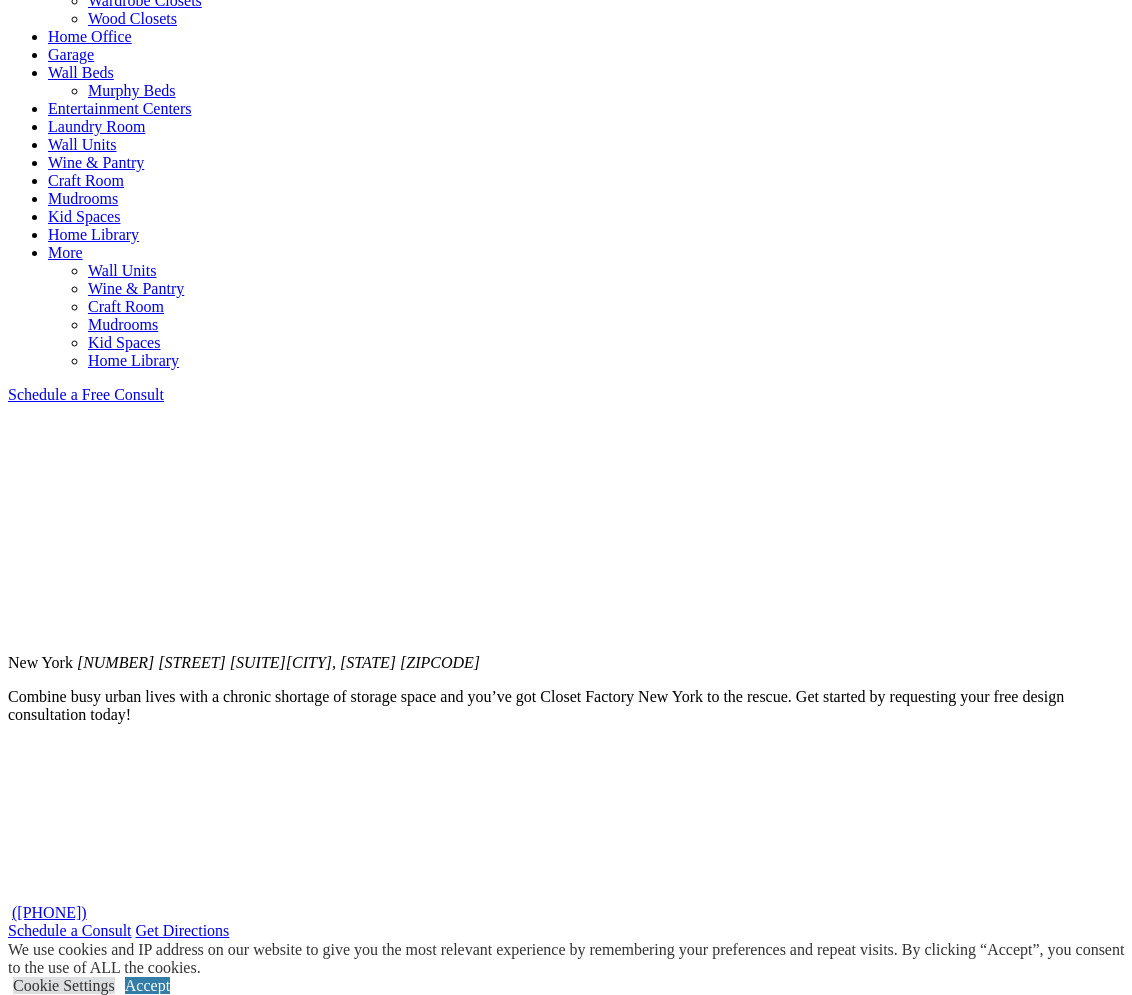 click on "Schedule a Free Consult" at bounding box center (86, 394) 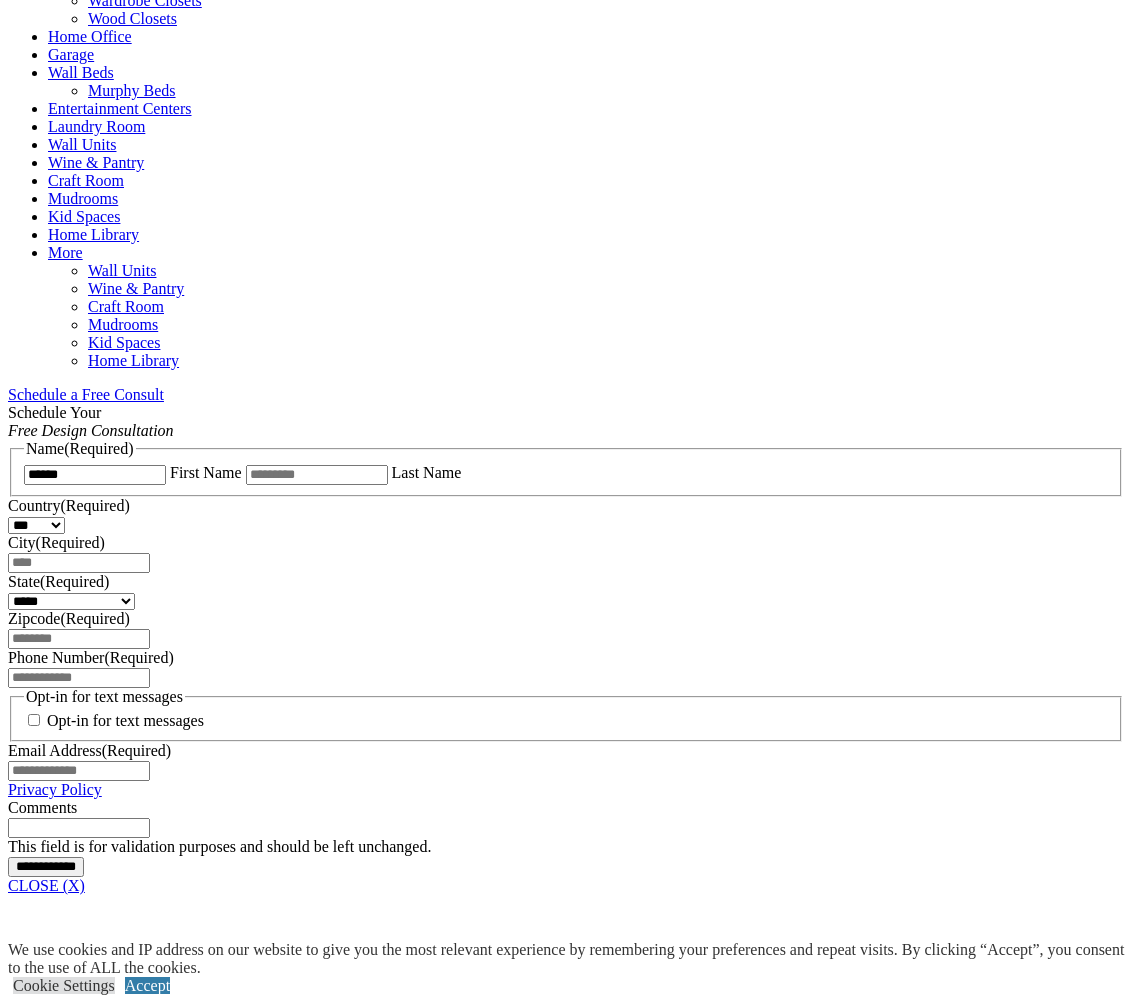 type on "******" 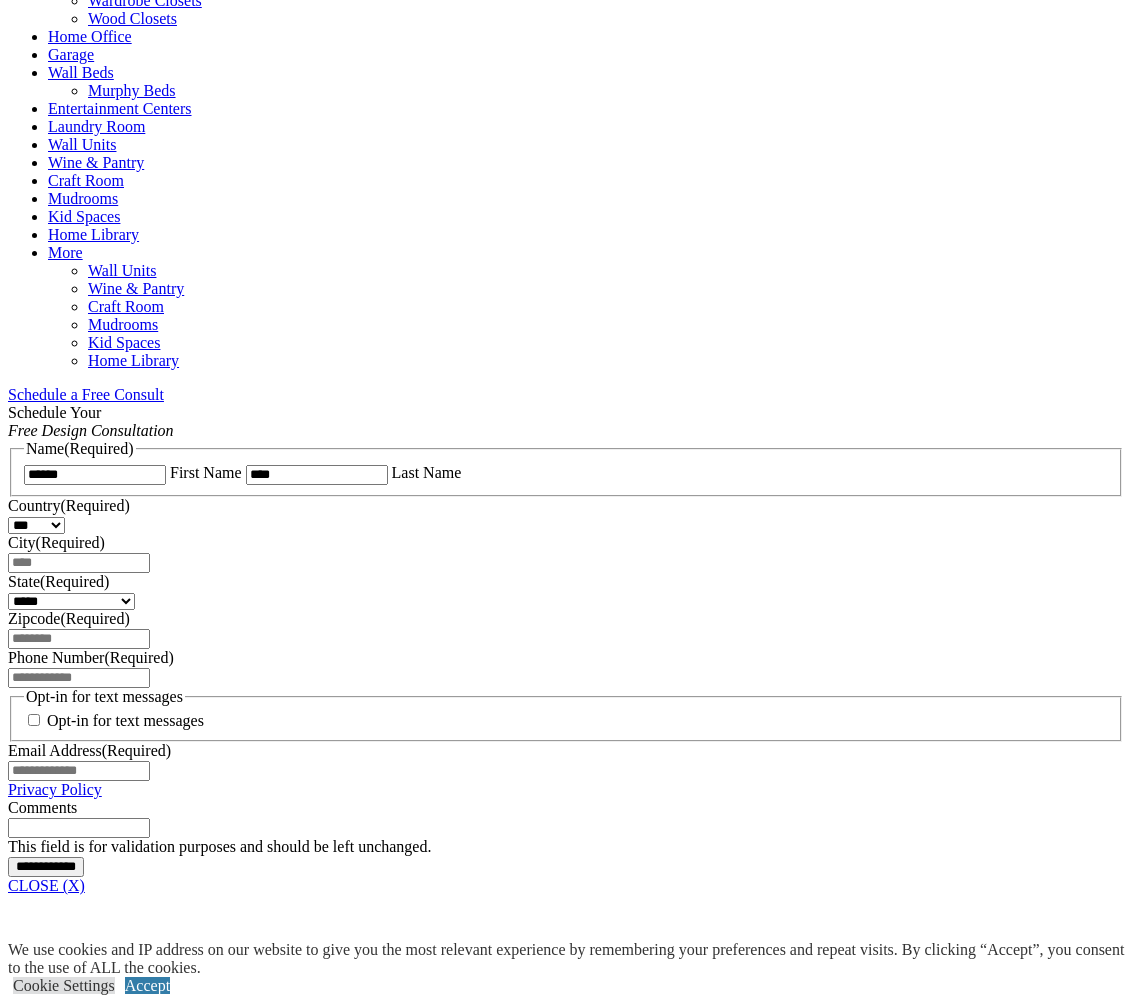 type on "****" 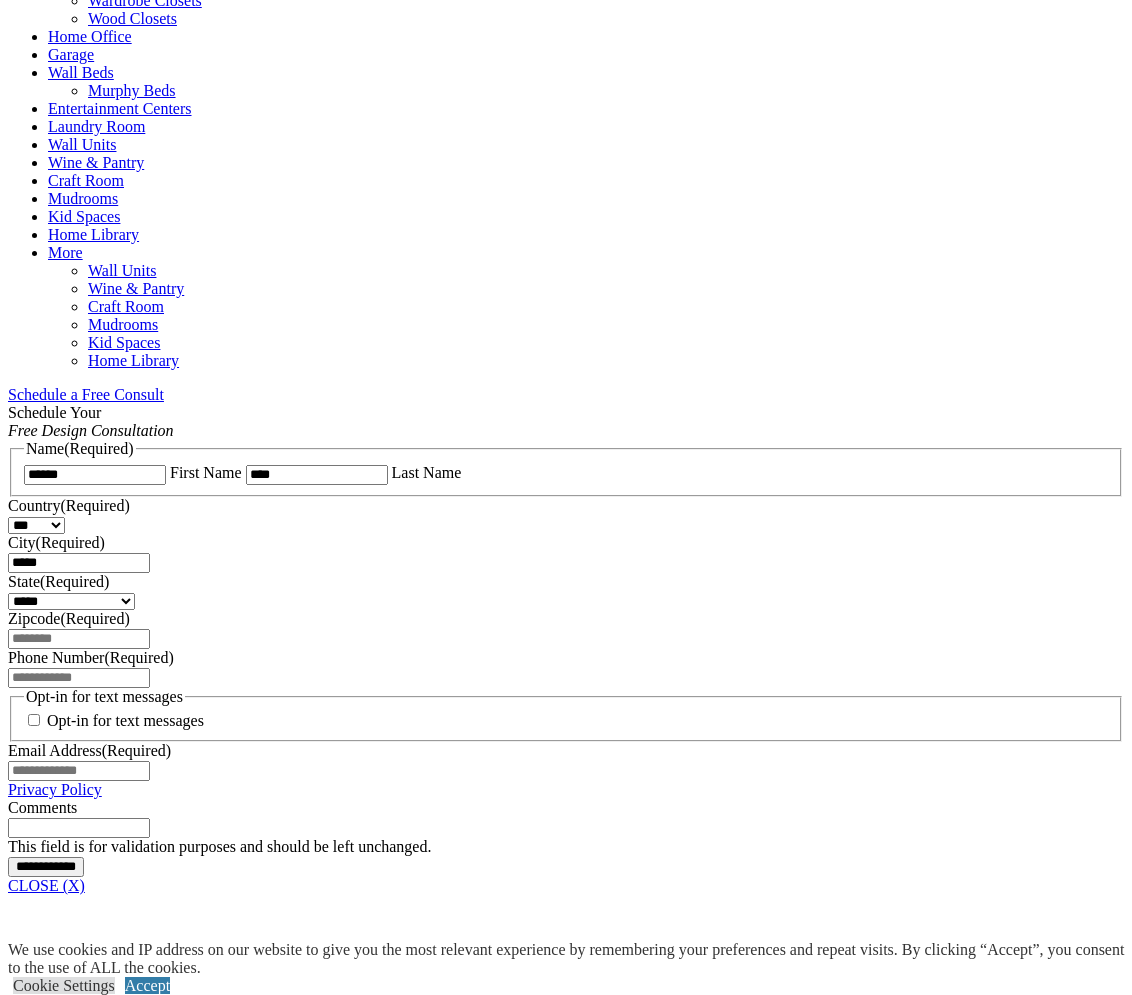 type on "*****" 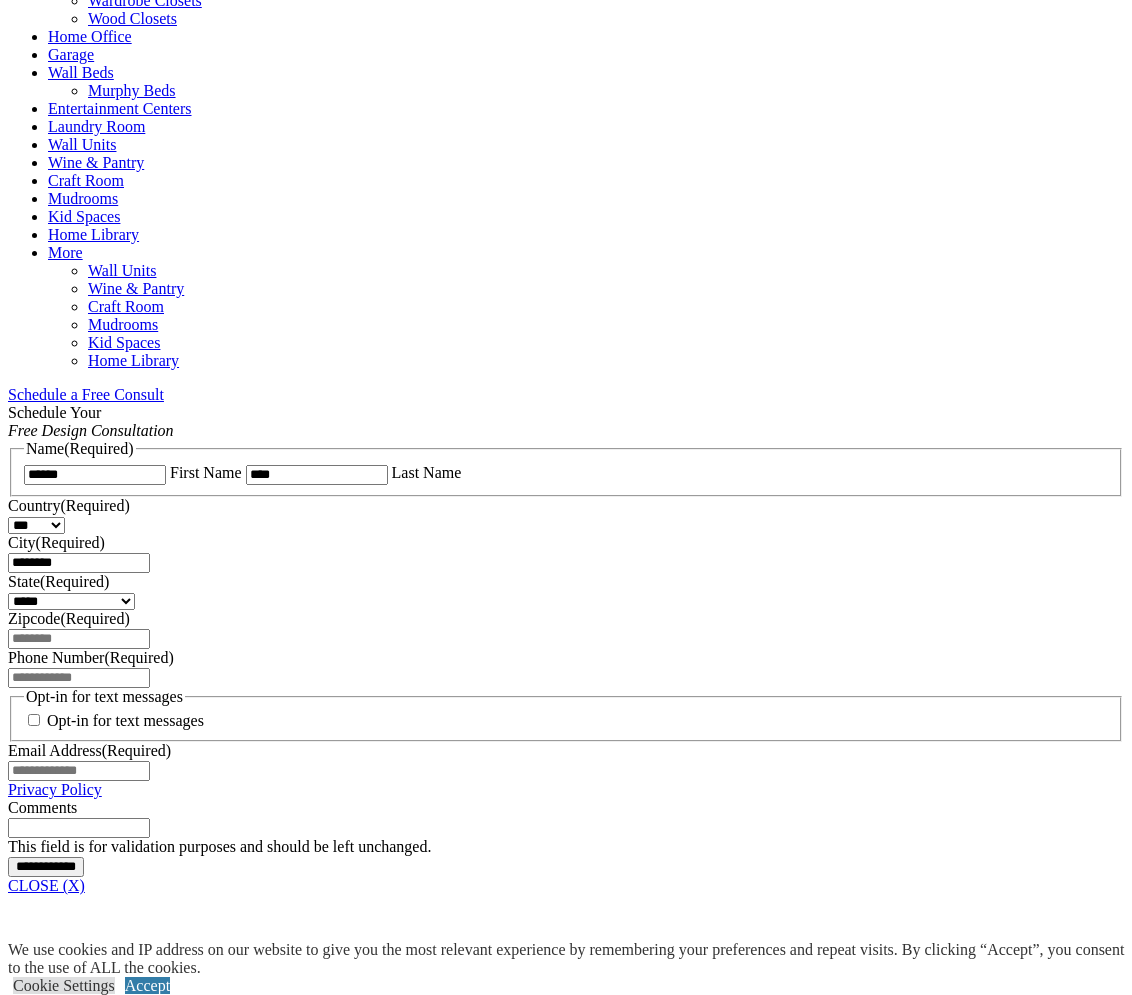 type on "********" 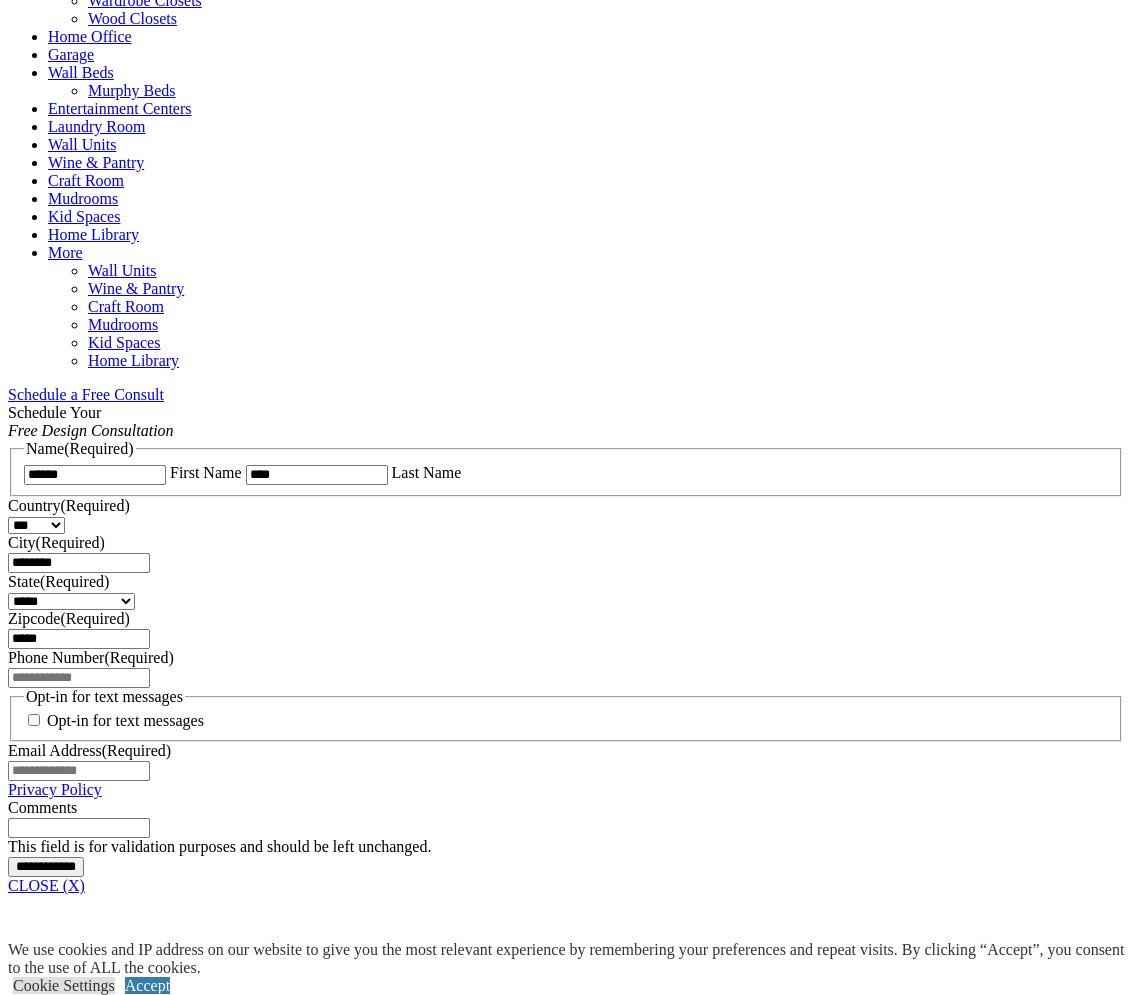 type on "*****" 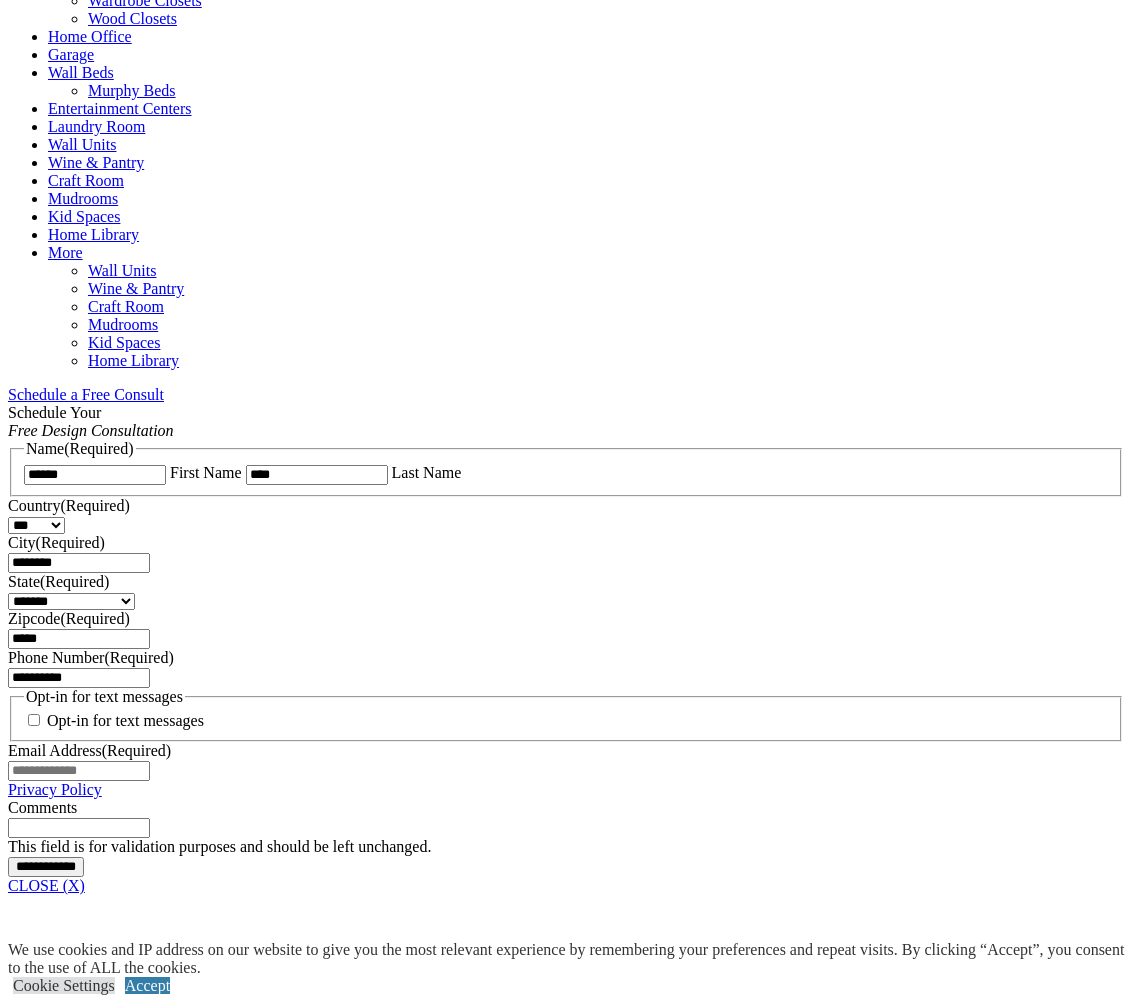 type on "**********" 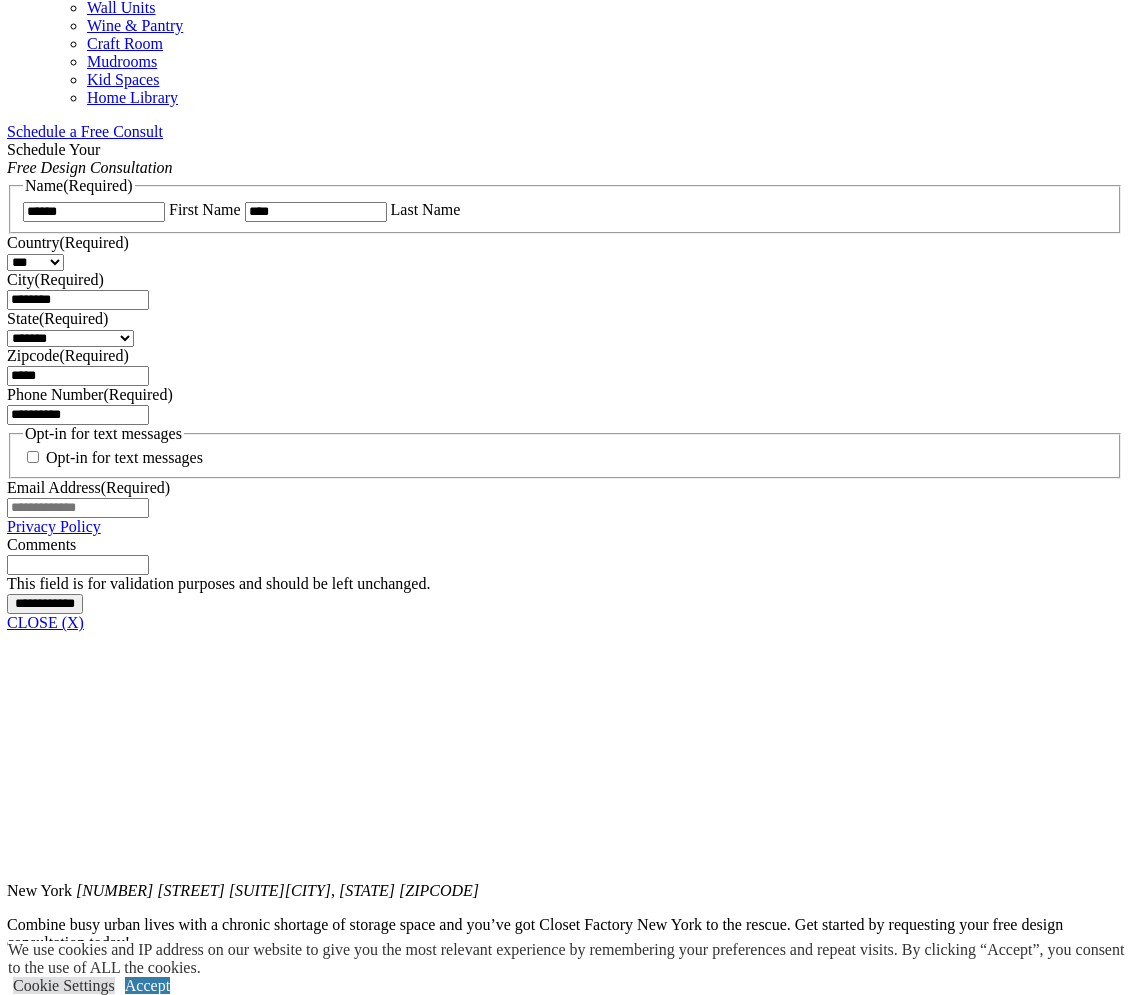 scroll, scrollTop: 1221, scrollLeft: 0, axis: vertical 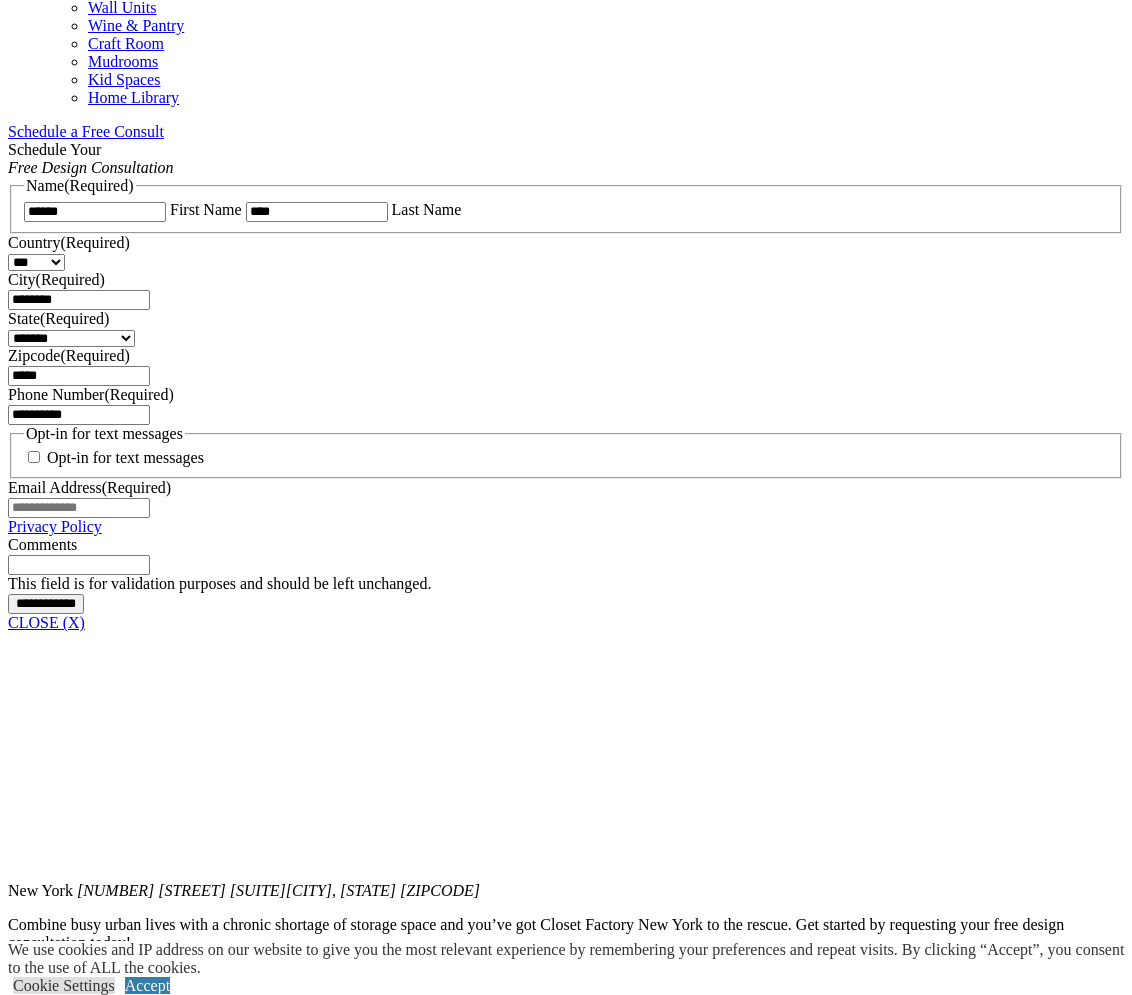 click on "Email Address (Required)" at bounding box center (79, 508) 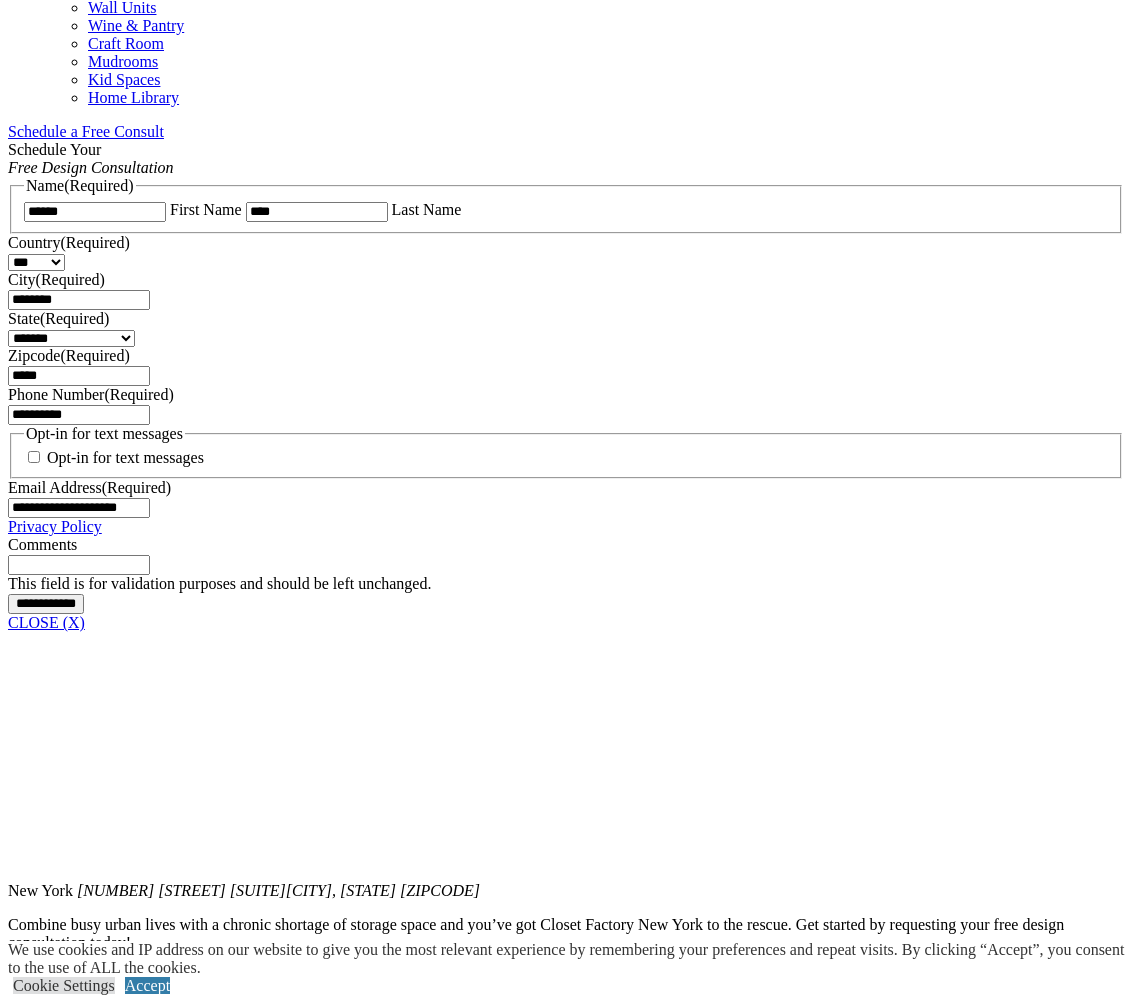 type on "**********" 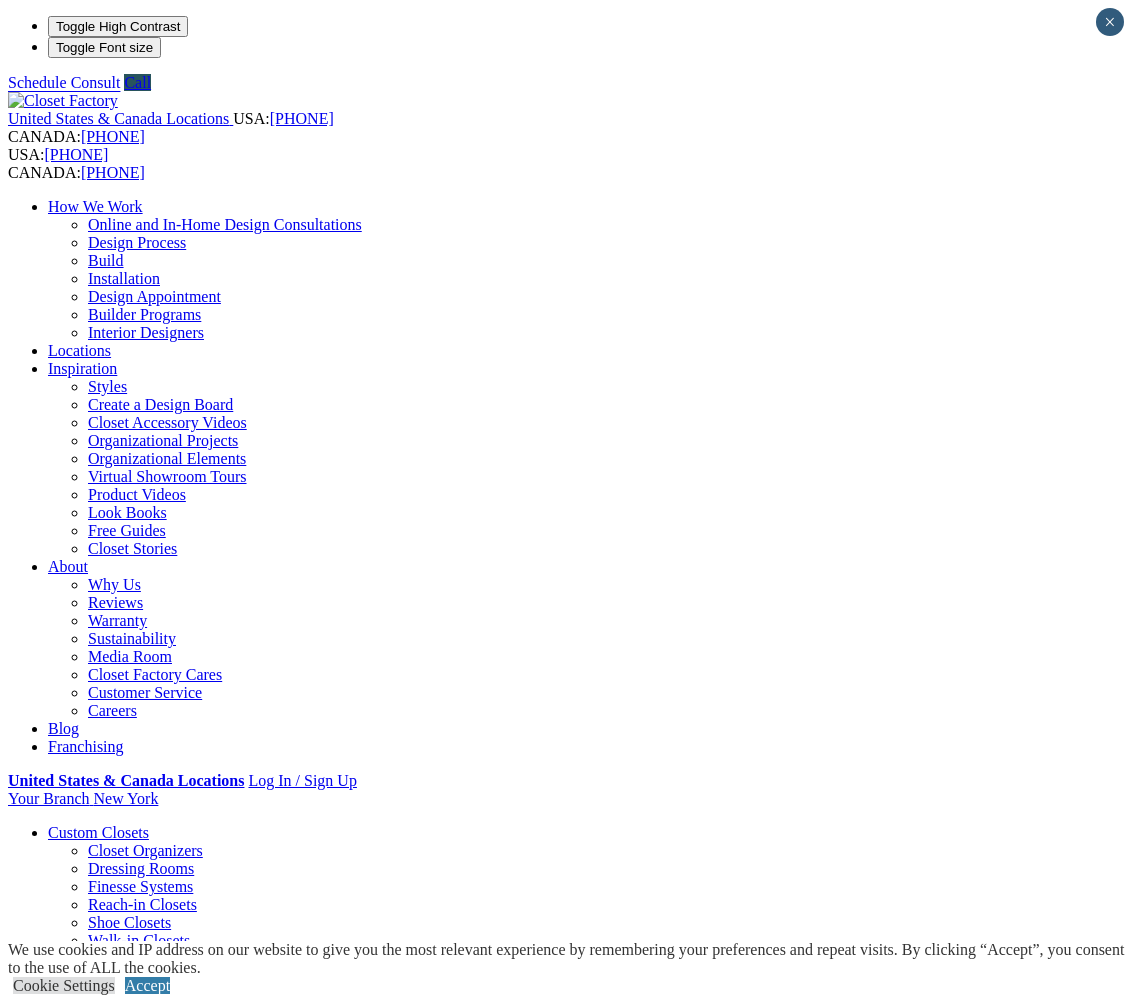 scroll, scrollTop: 0, scrollLeft: 0, axis: both 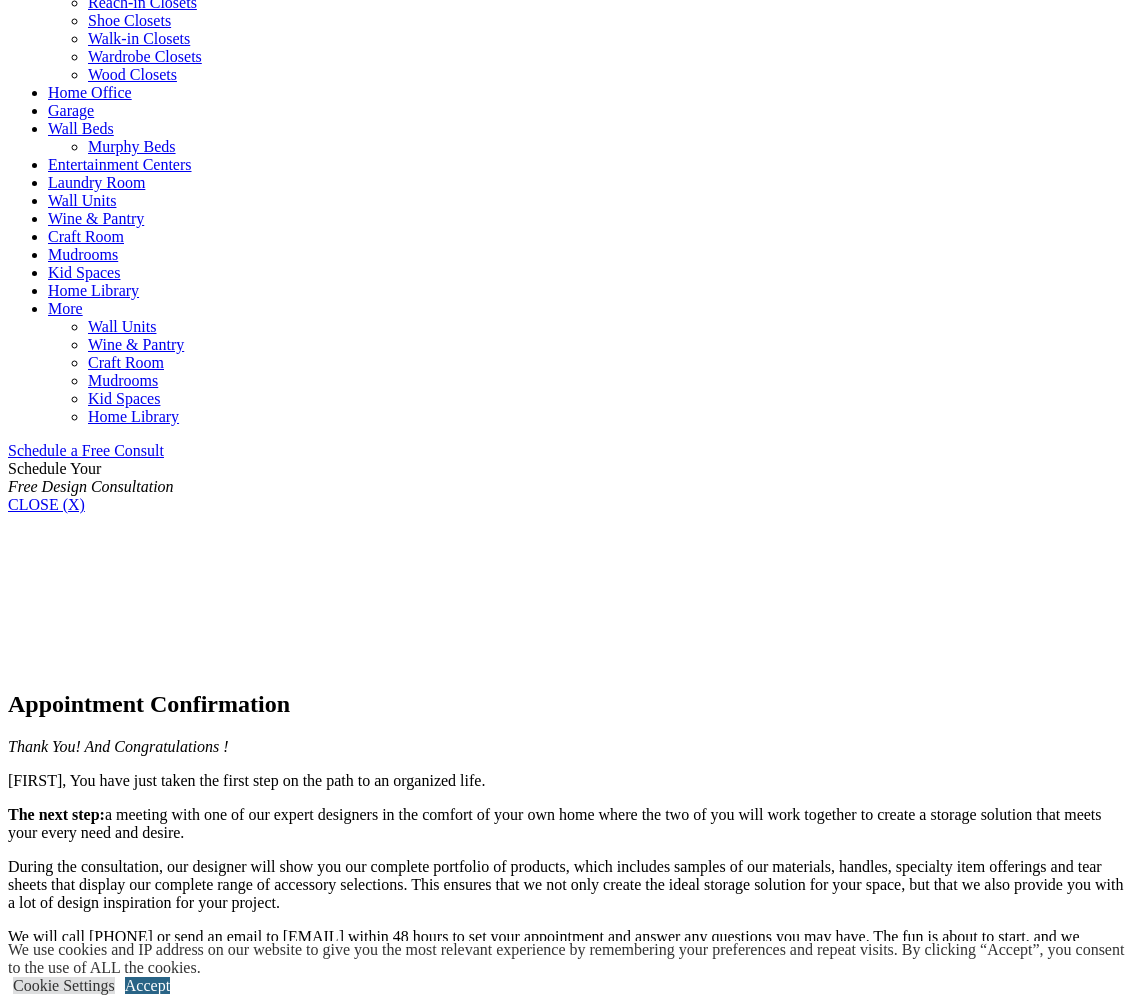 drag, startPoint x: 1078, startPoint y: 964, endPoint x: 996, endPoint y: 933, distance: 87.66413 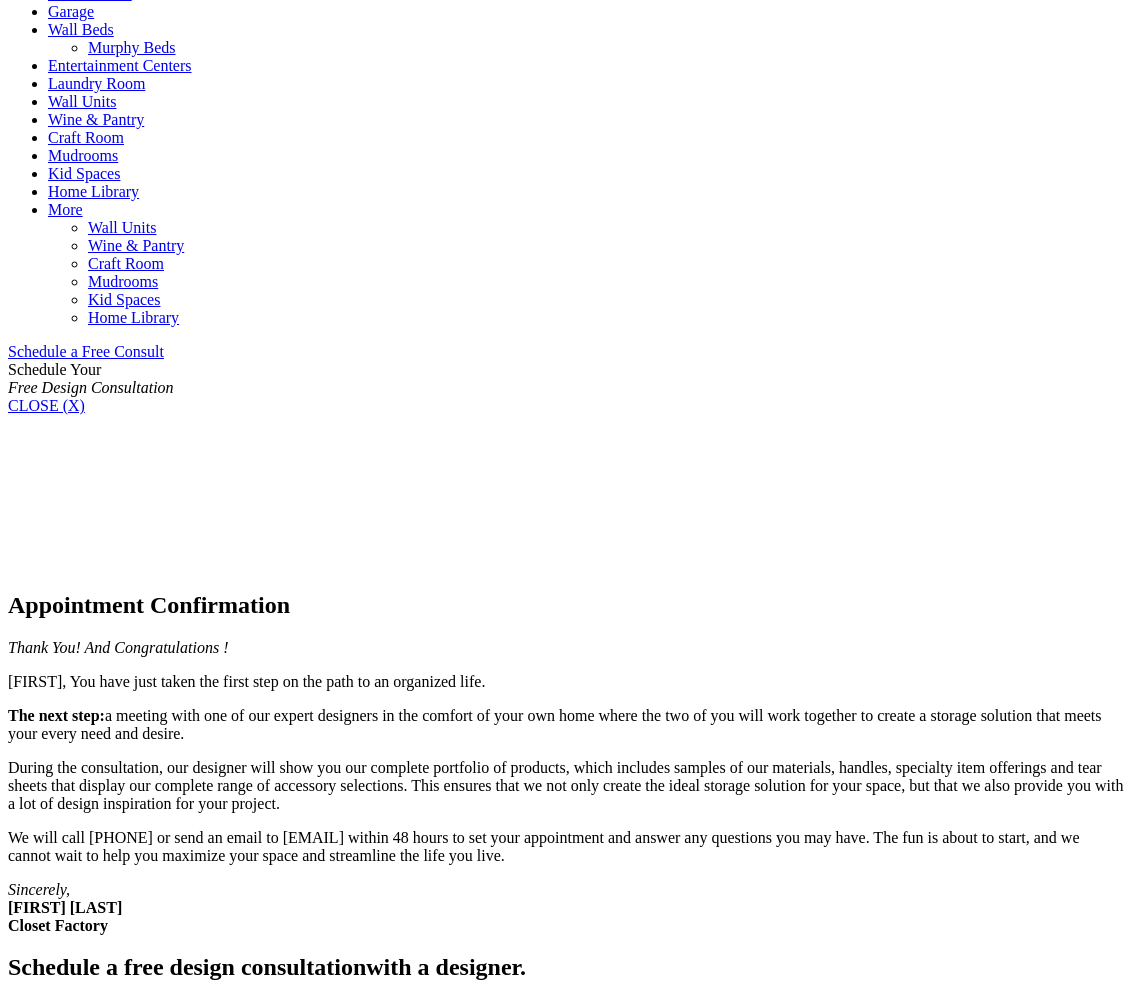 scroll, scrollTop: 977, scrollLeft: 0, axis: vertical 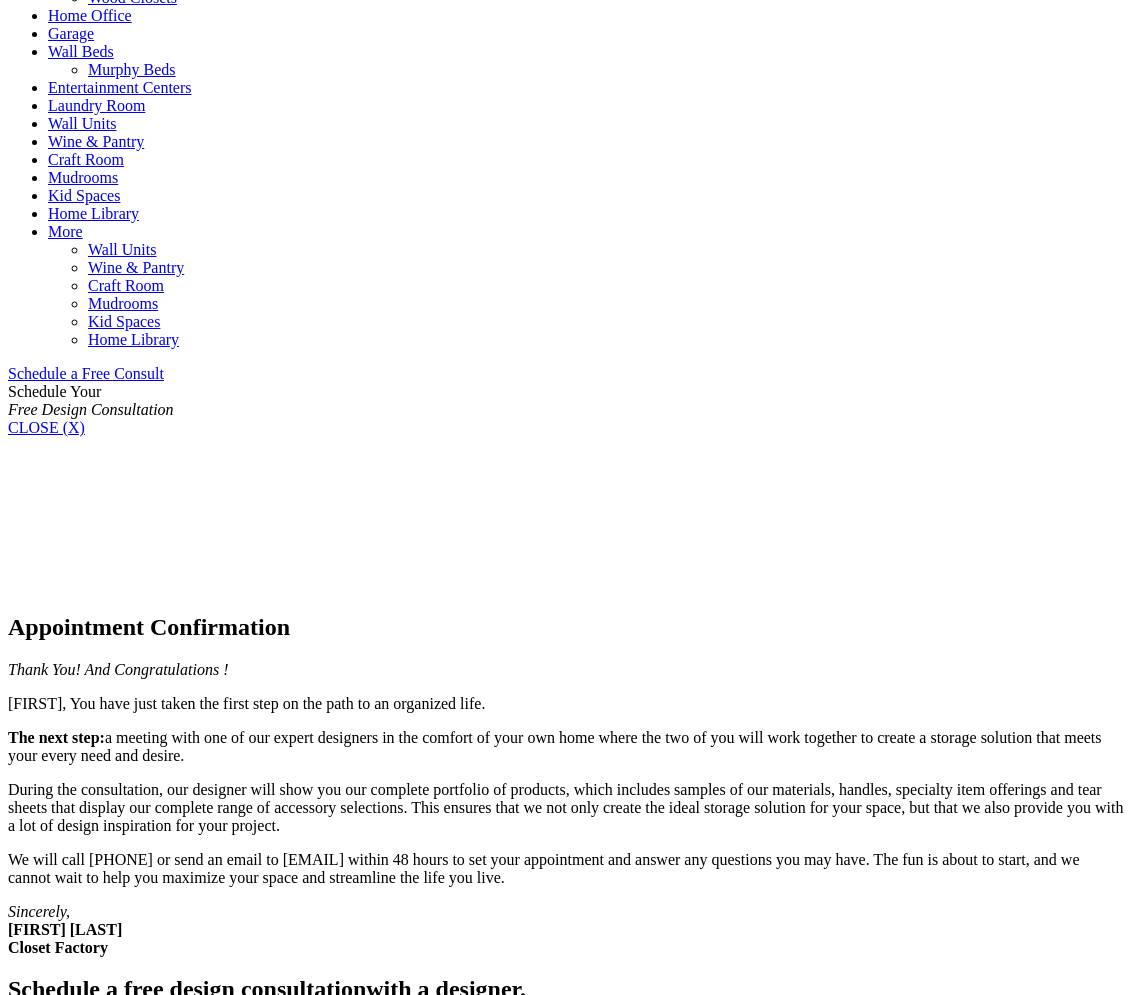 click on "Schedule a Consult" at bounding box center (70, 1065) 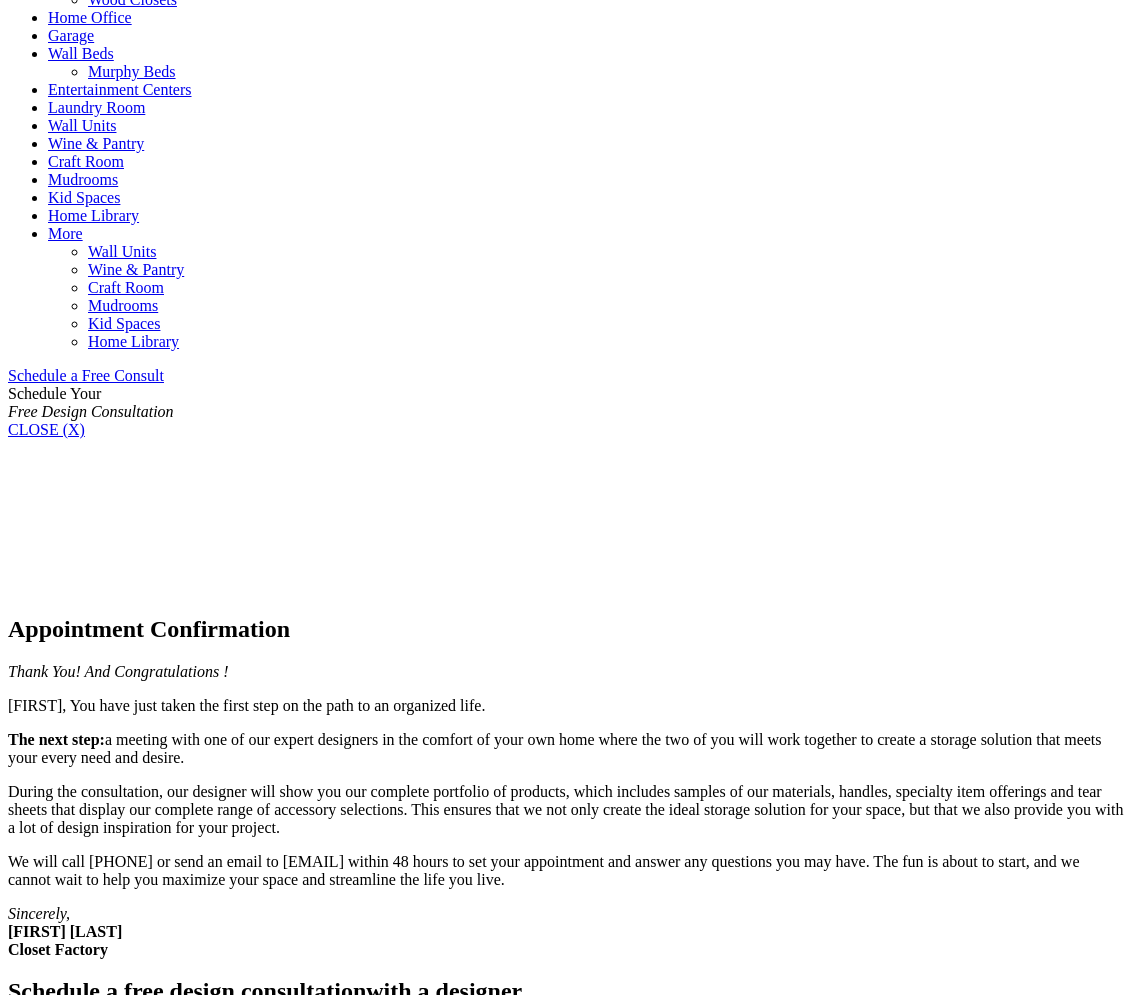 click on "**********" at bounding box center (566, 15135) 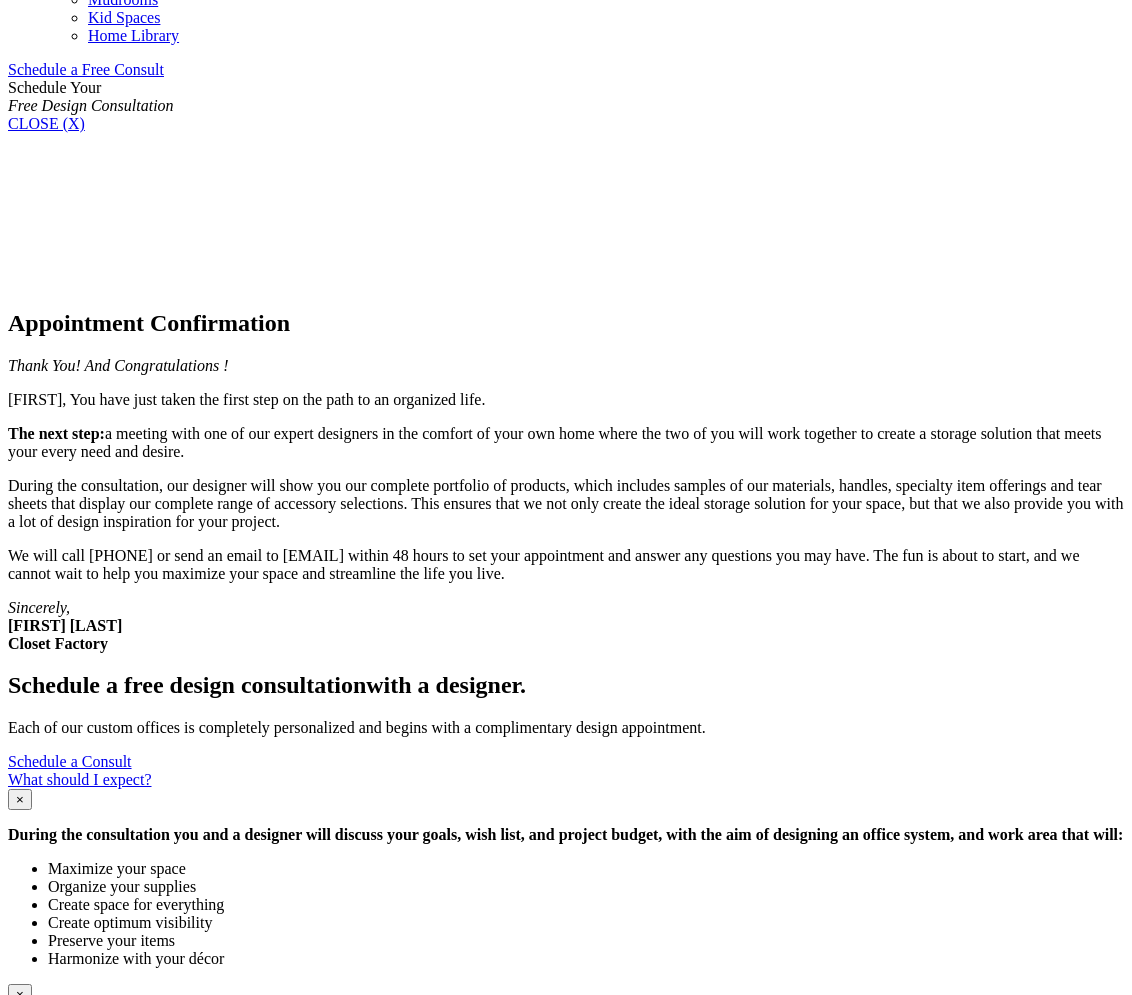 click on "Closet Organizers" at bounding box center [145, -433] 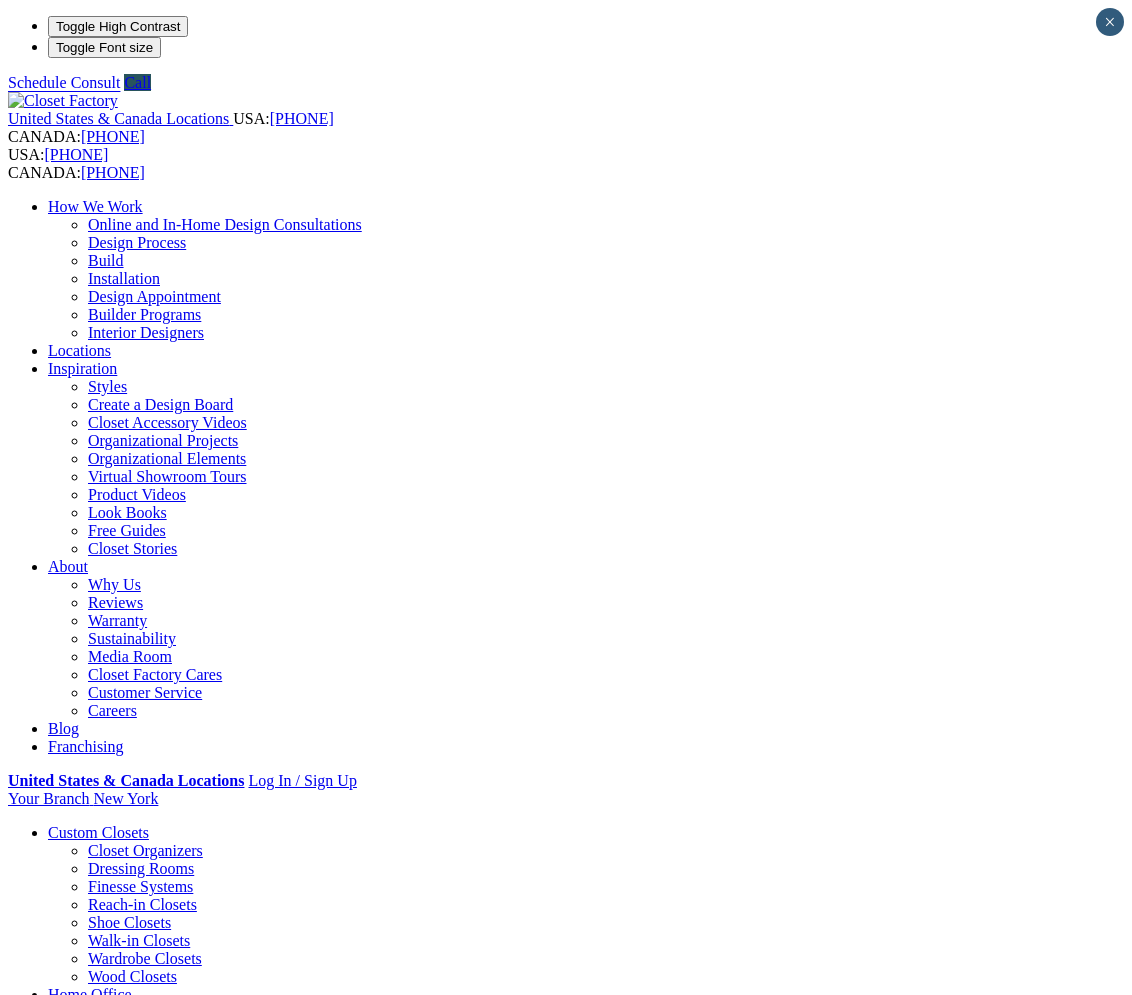 scroll, scrollTop: 0, scrollLeft: 0, axis: both 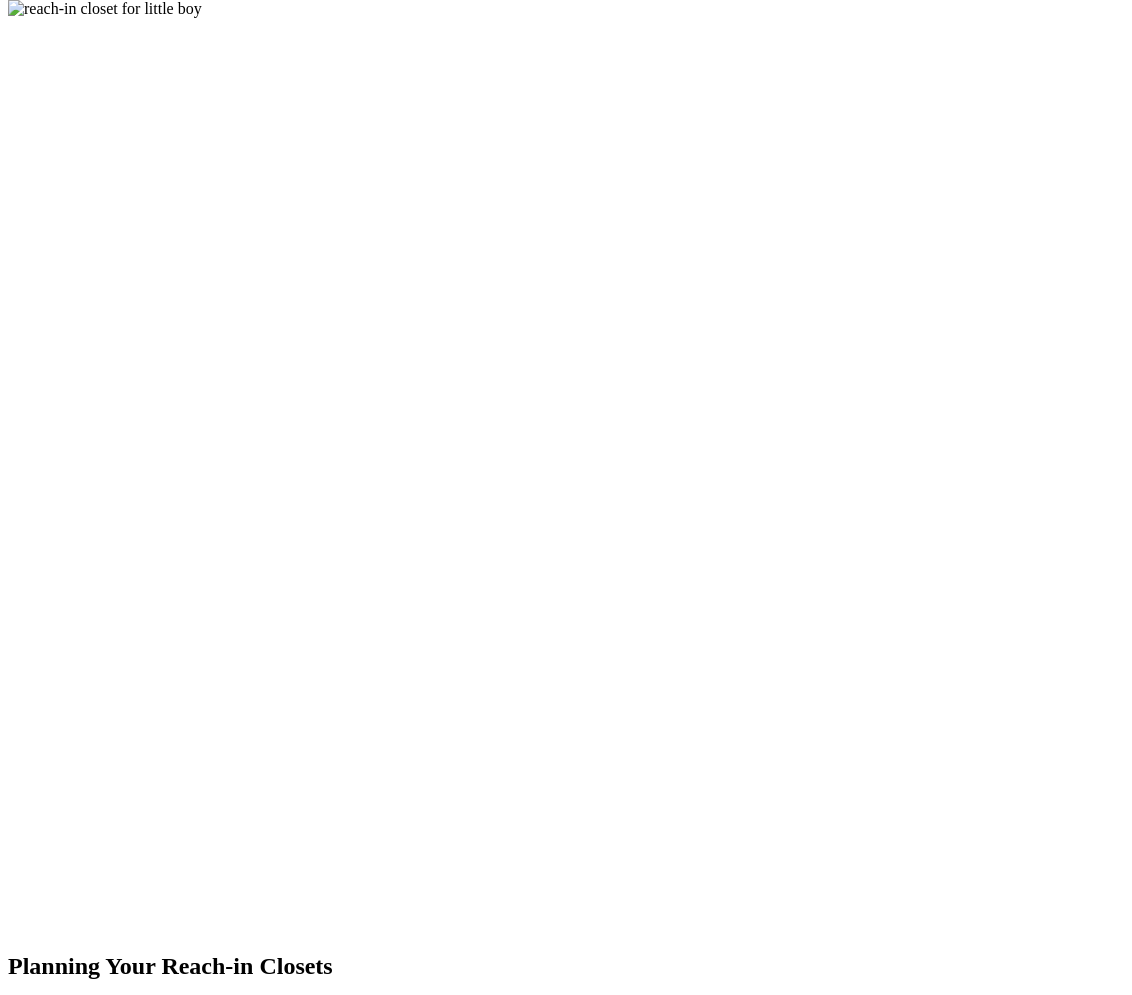 click at bounding box center [-828, 2012] 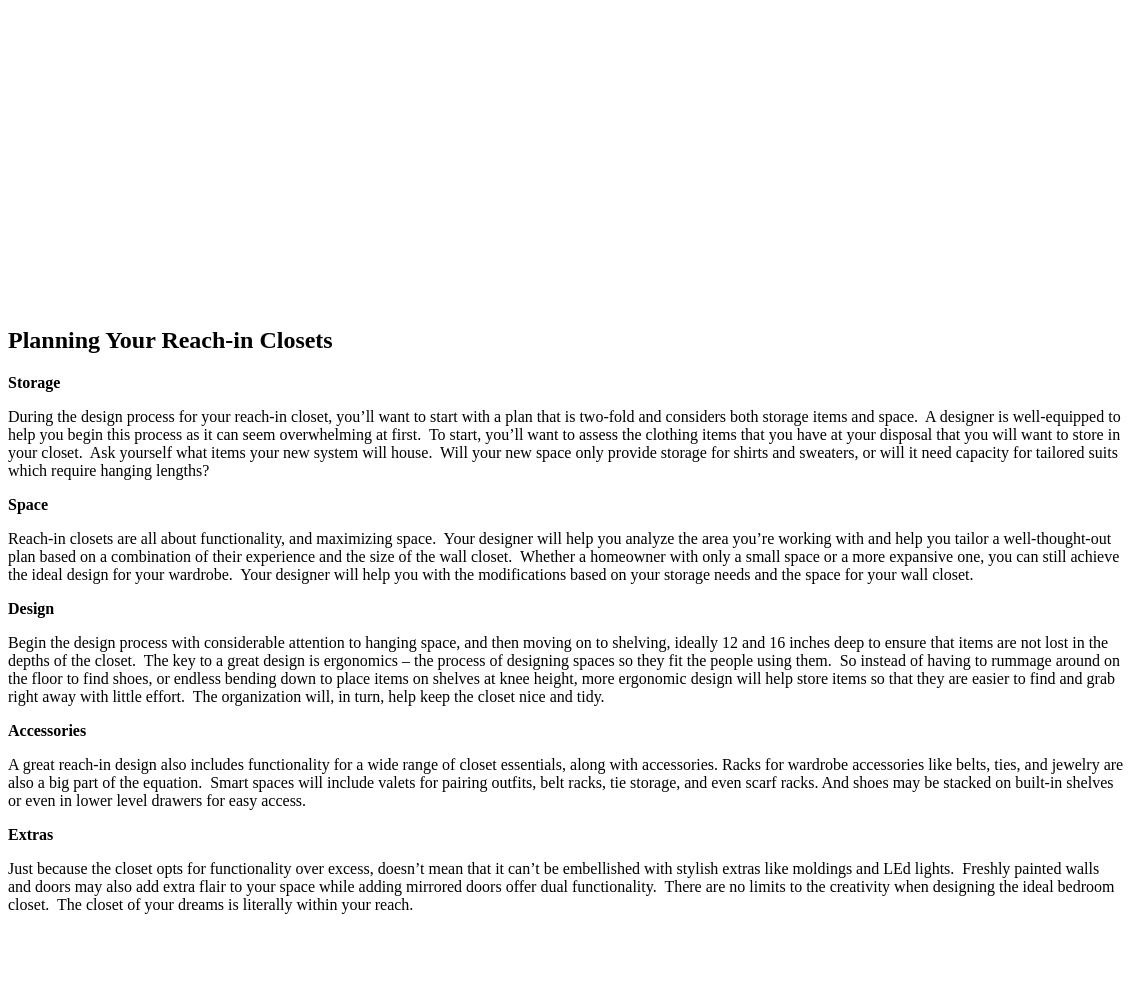 scroll, scrollTop: 2458, scrollLeft: 0, axis: vertical 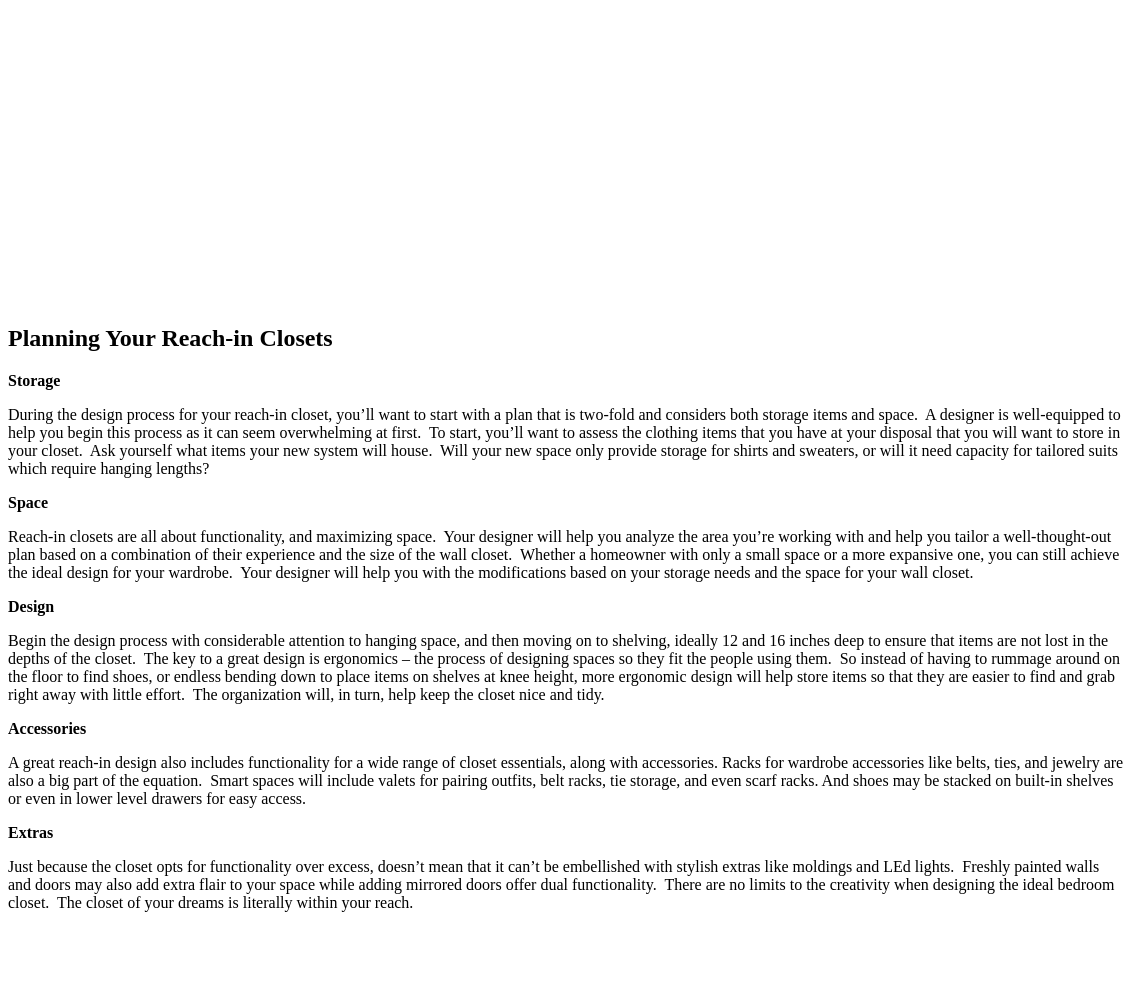 click at bounding box center (436, 2800) 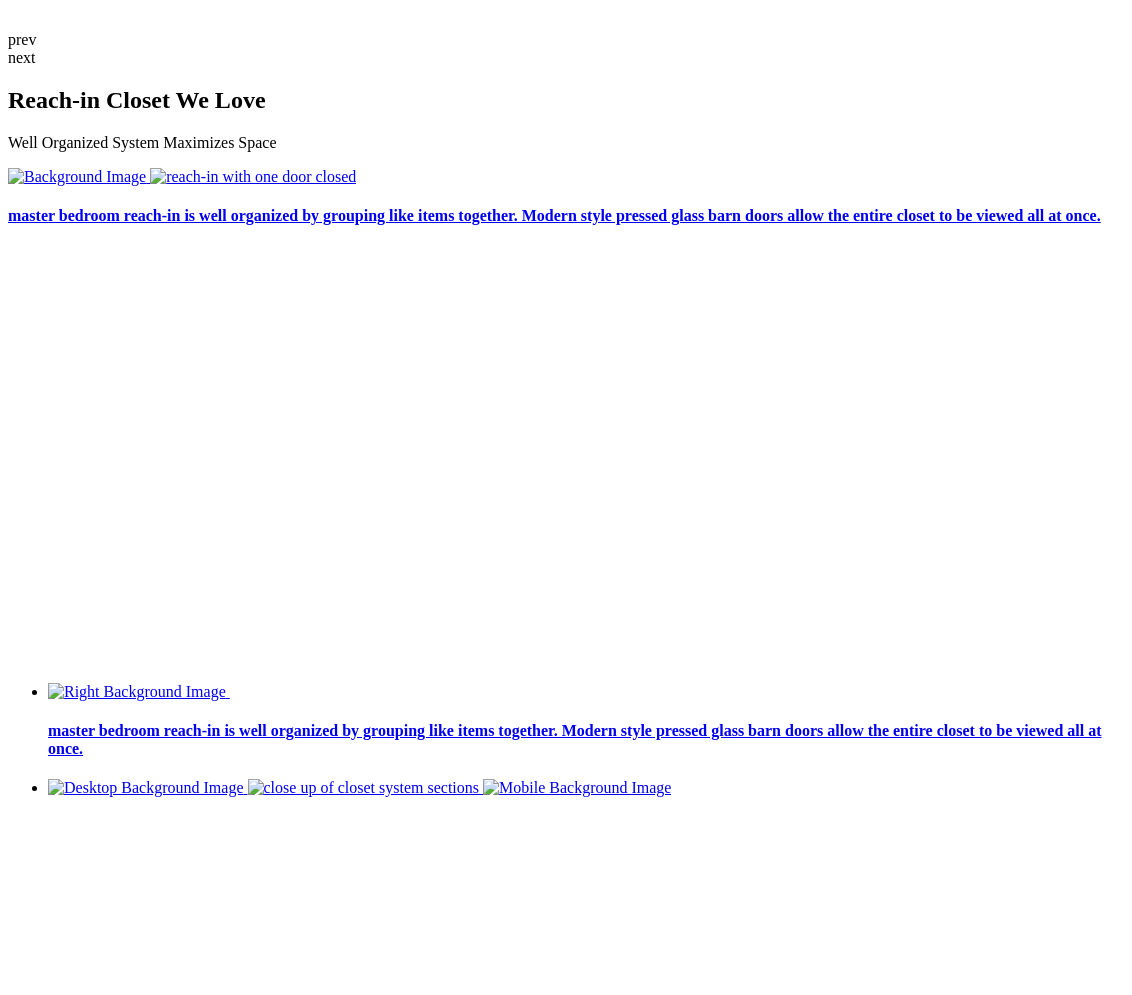 scroll, scrollTop: 3936, scrollLeft: 0, axis: vertical 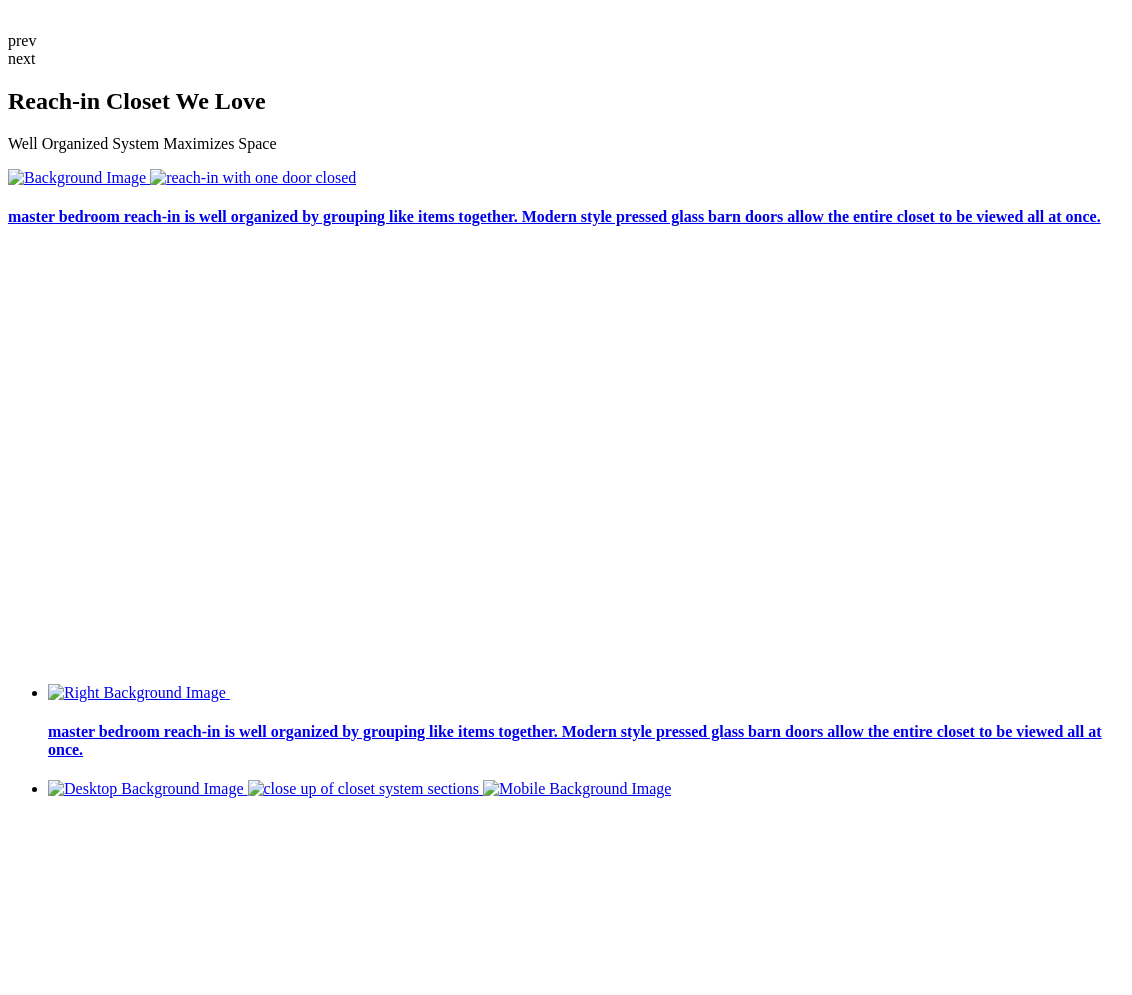 click on "Schedule a Consult" at bounding box center [70, 3191] 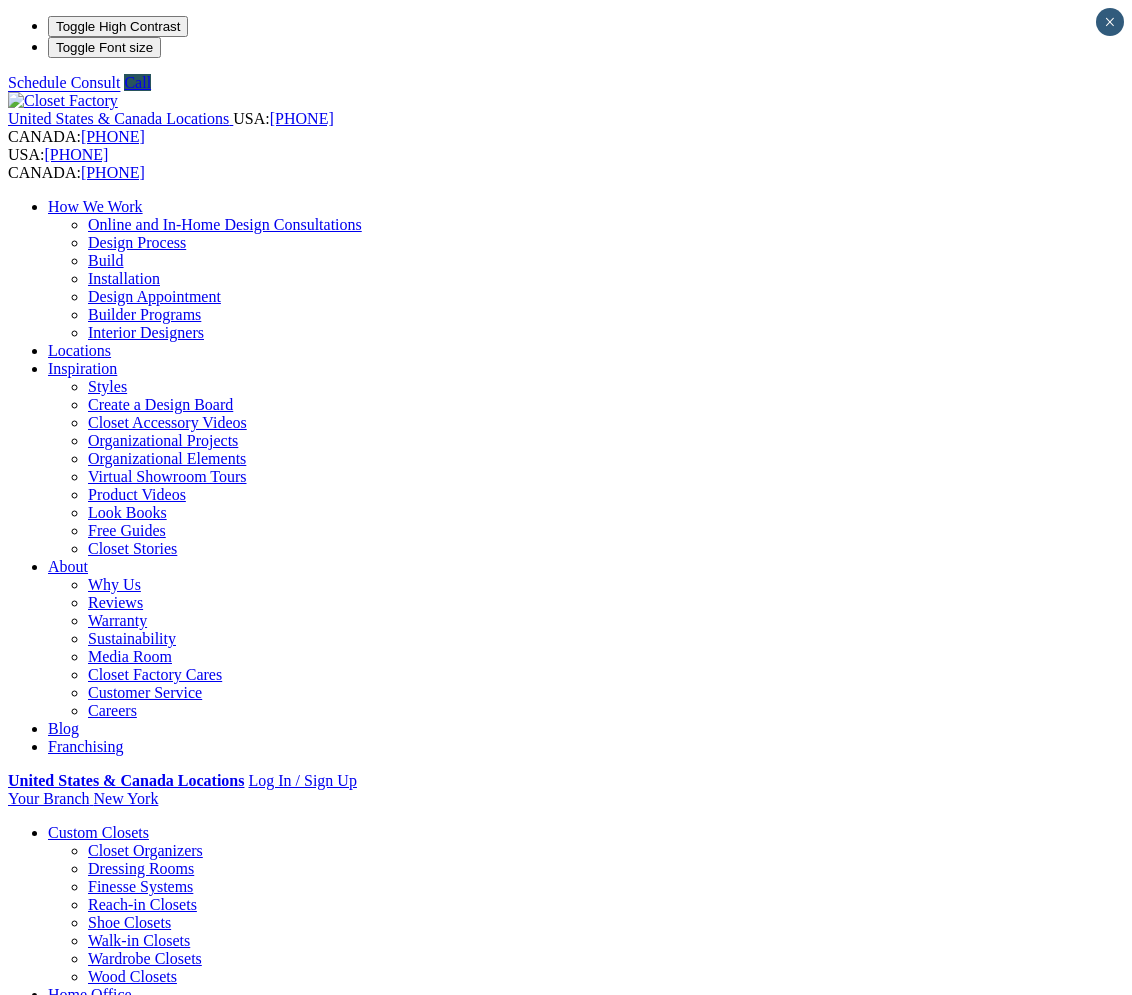 scroll, scrollTop: 0, scrollLeft: 0, axis: both 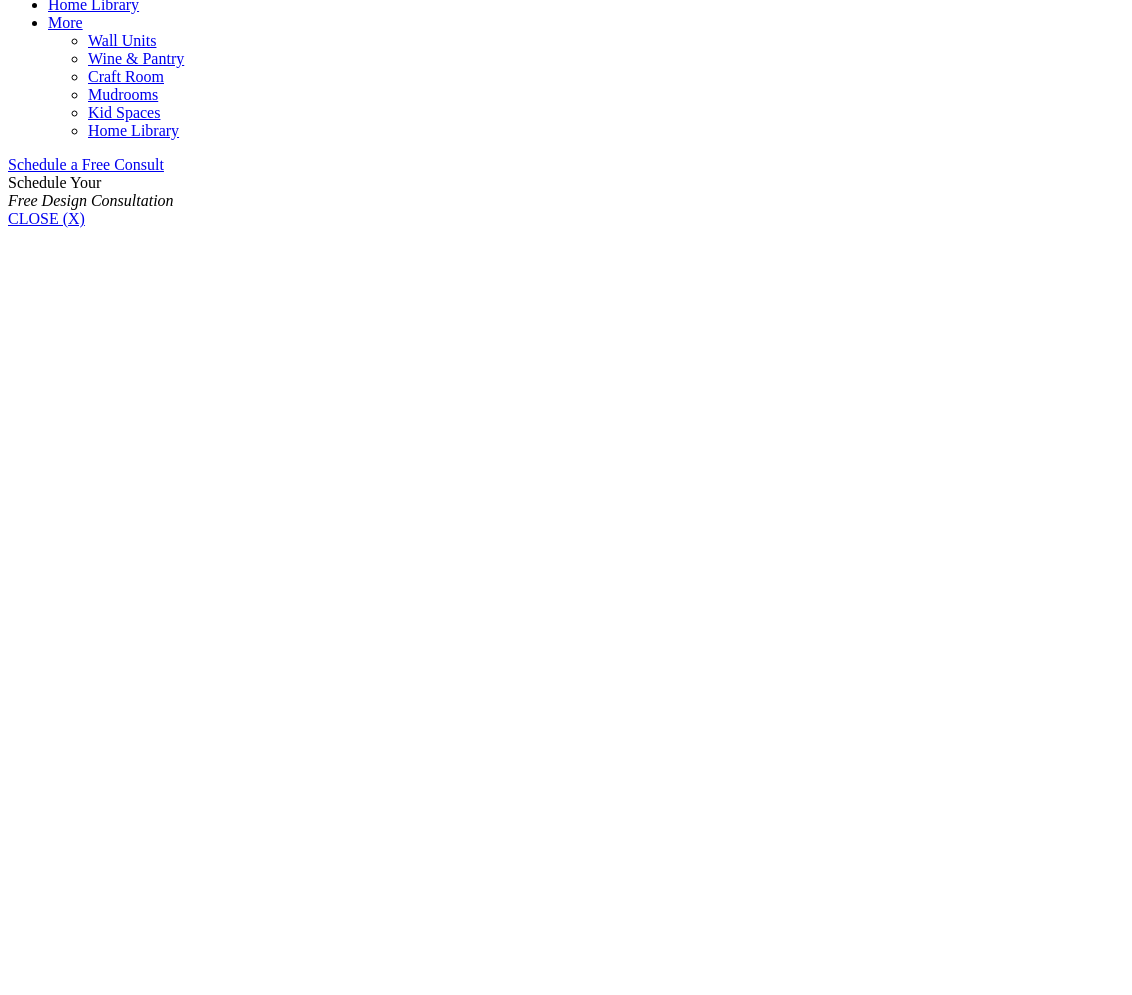 click on "Next" at bounding box center (83, 6737) 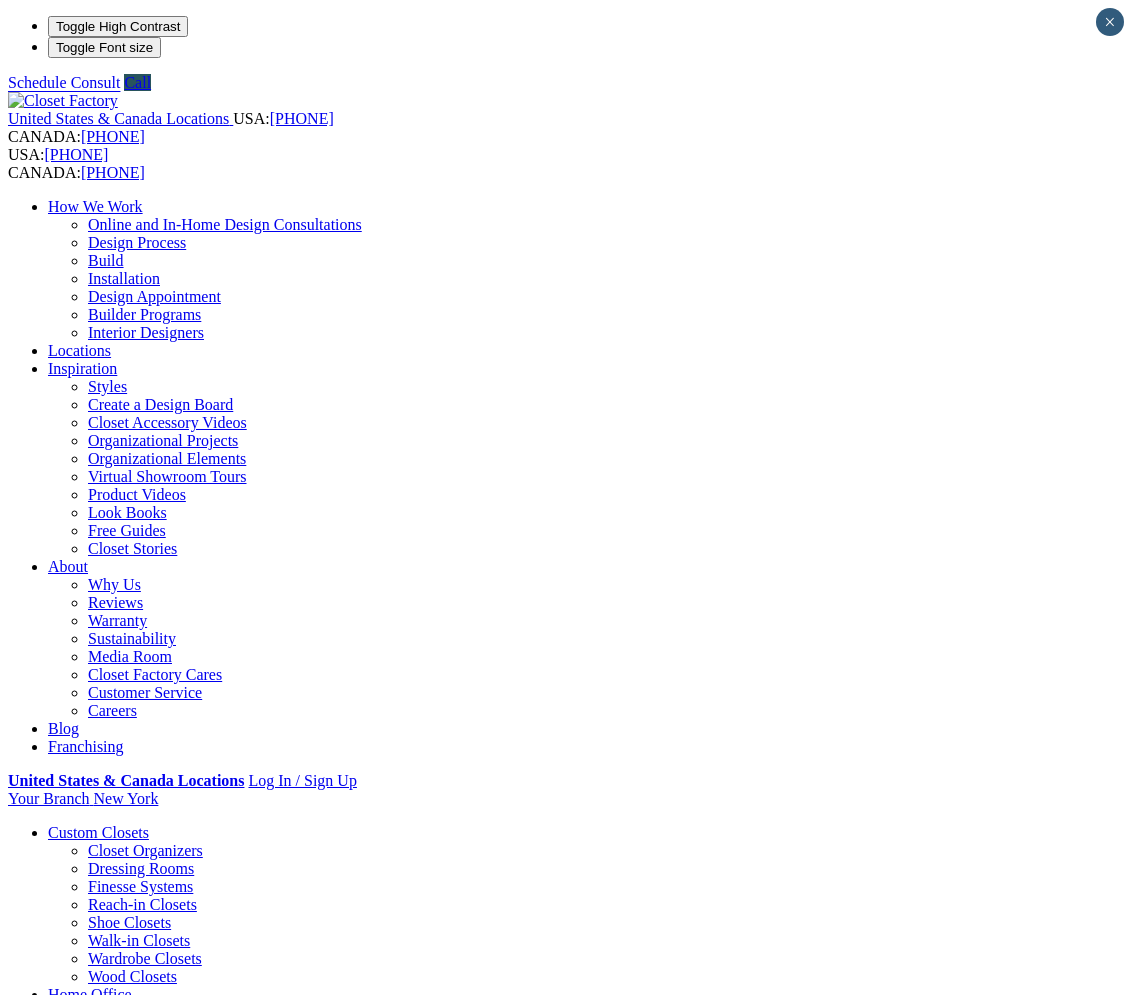 scroll, scrollTop: 0, scrollLeft: 0, axis: both 